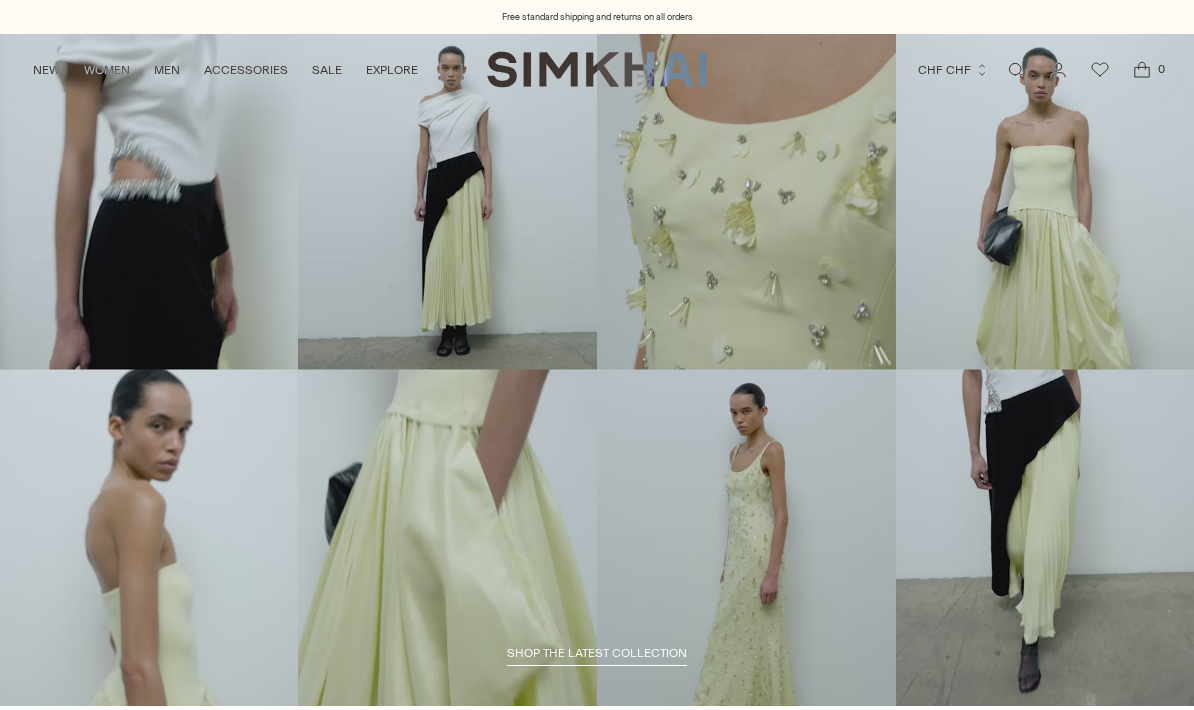 scroll, scrollTop: 0, scrollLeft: 0, axis: both 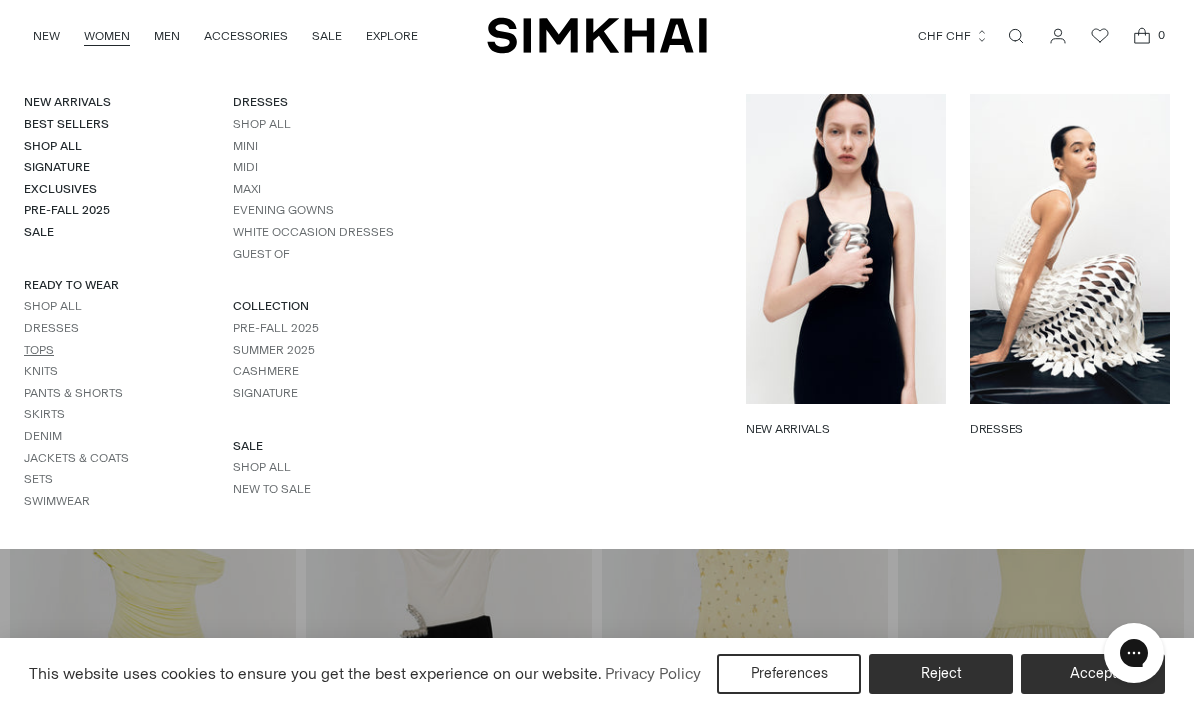 click on "Tops" at bounding box center (39, 350) 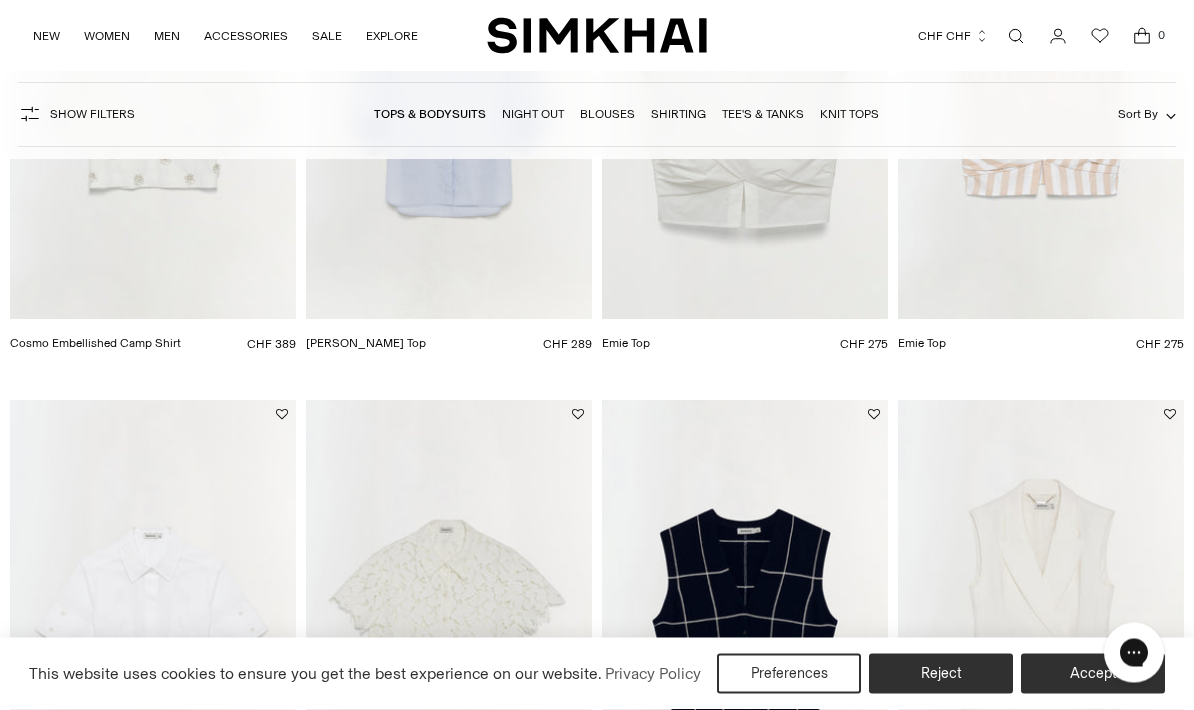 scroll, scrollTop: 551, scrollLeft: 0, axis: vertical 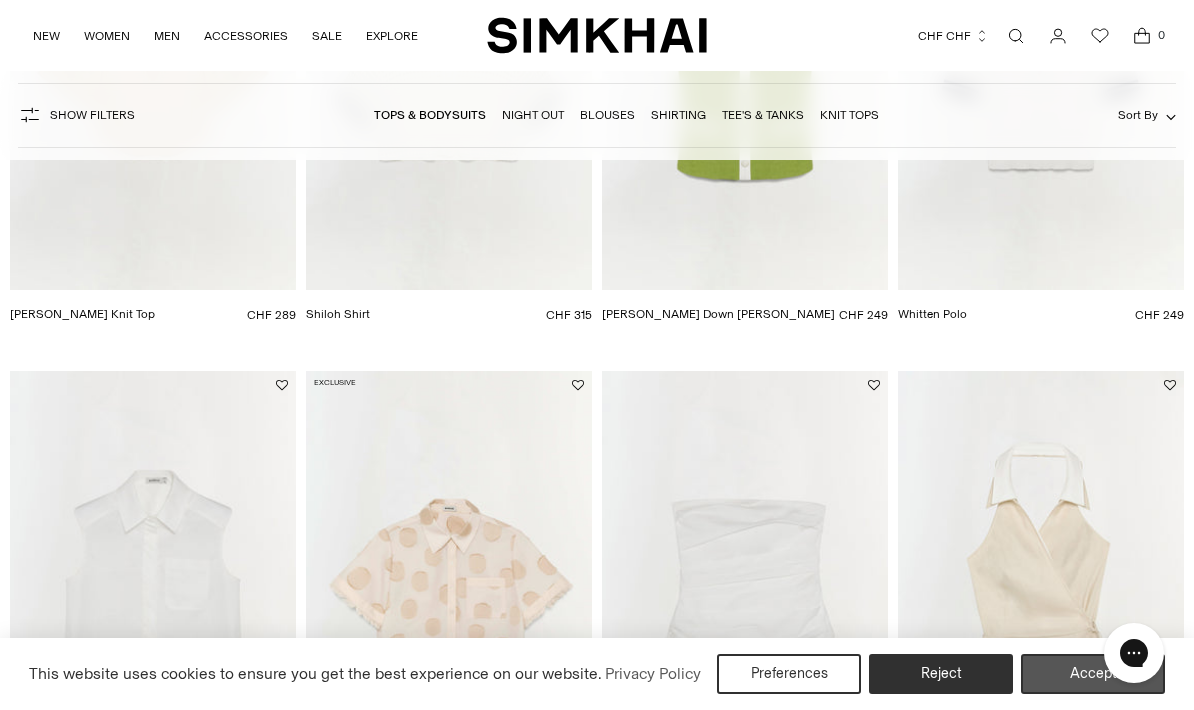 click on "Accept" at bounding box center [1093, 674] 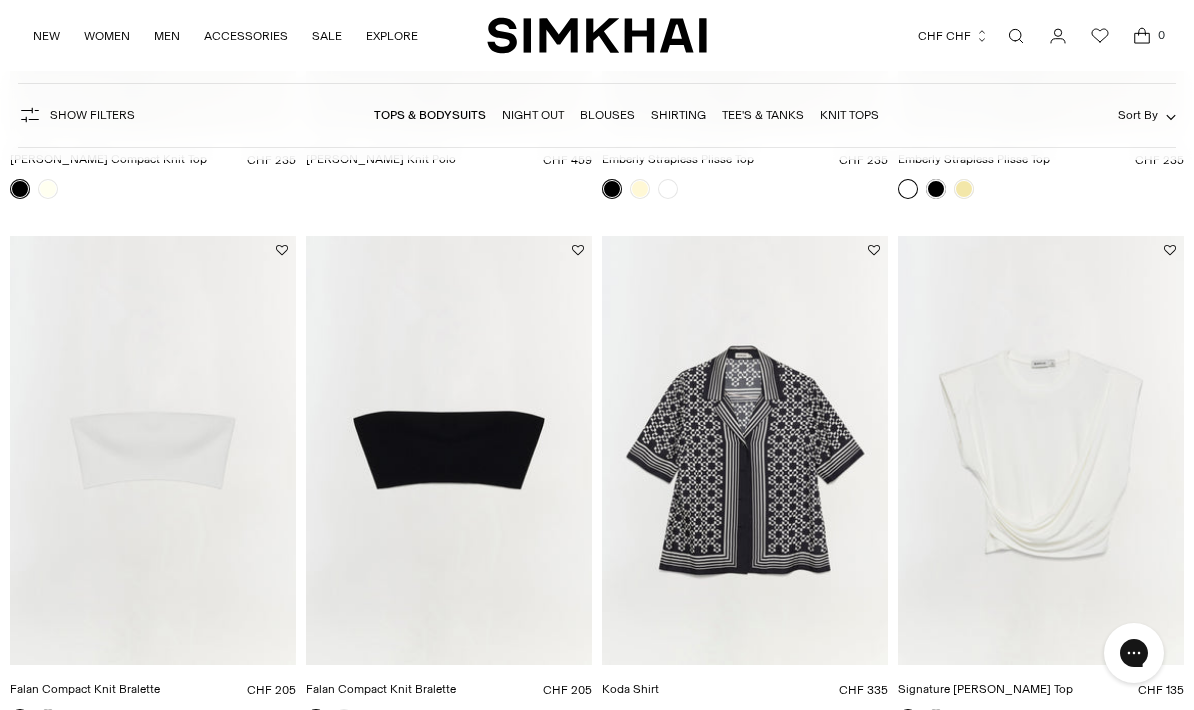 scroll, scrollTop: 6257, scrollLeft: 0, axis: vertical 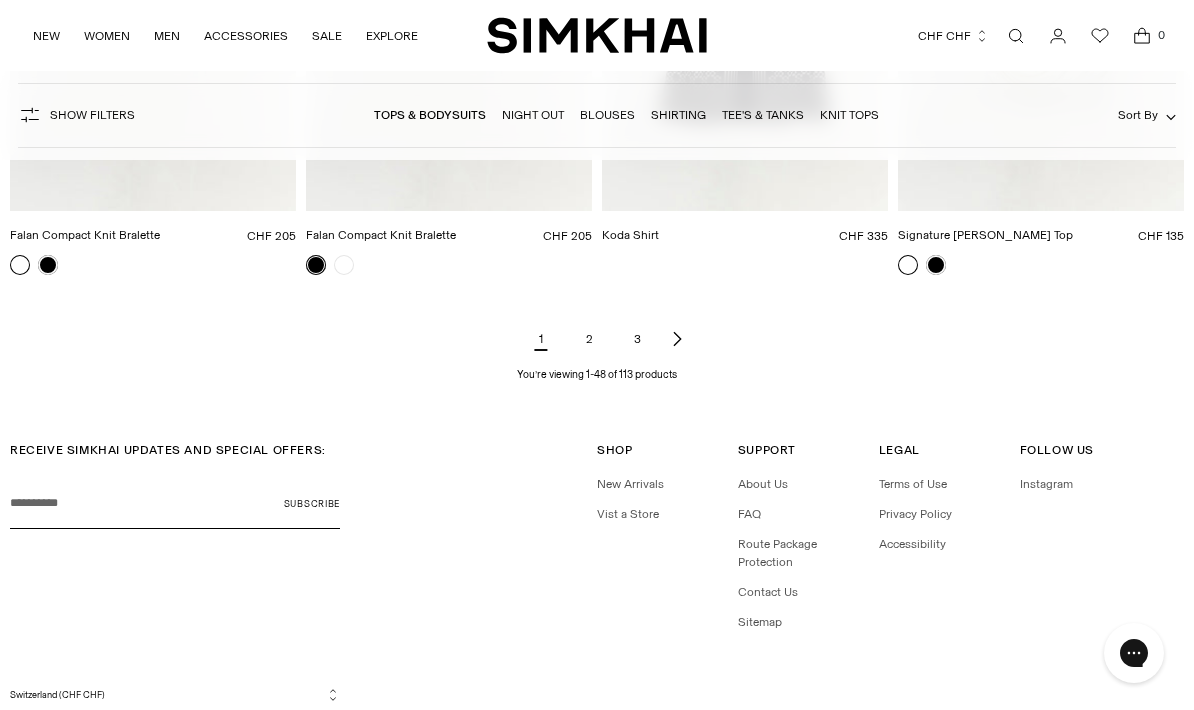 click on "2" at bounding box center [589, 339] 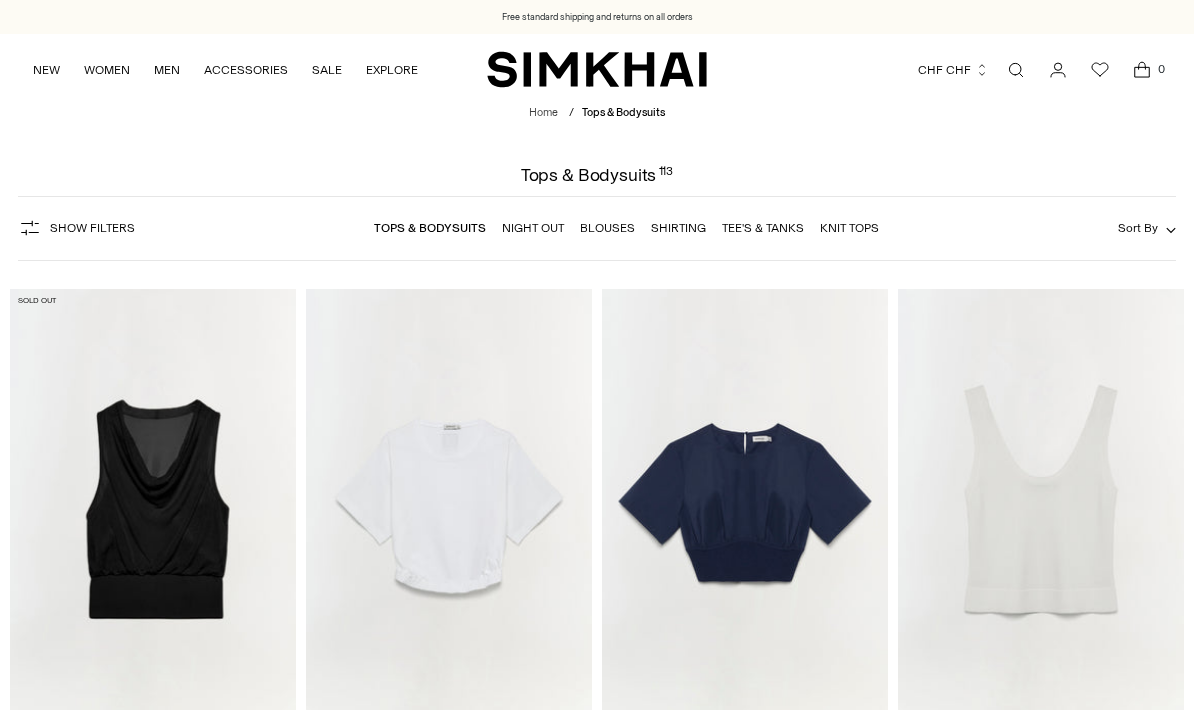 scroll, scrollTop: 0, scrollLeft: 0, axis: both 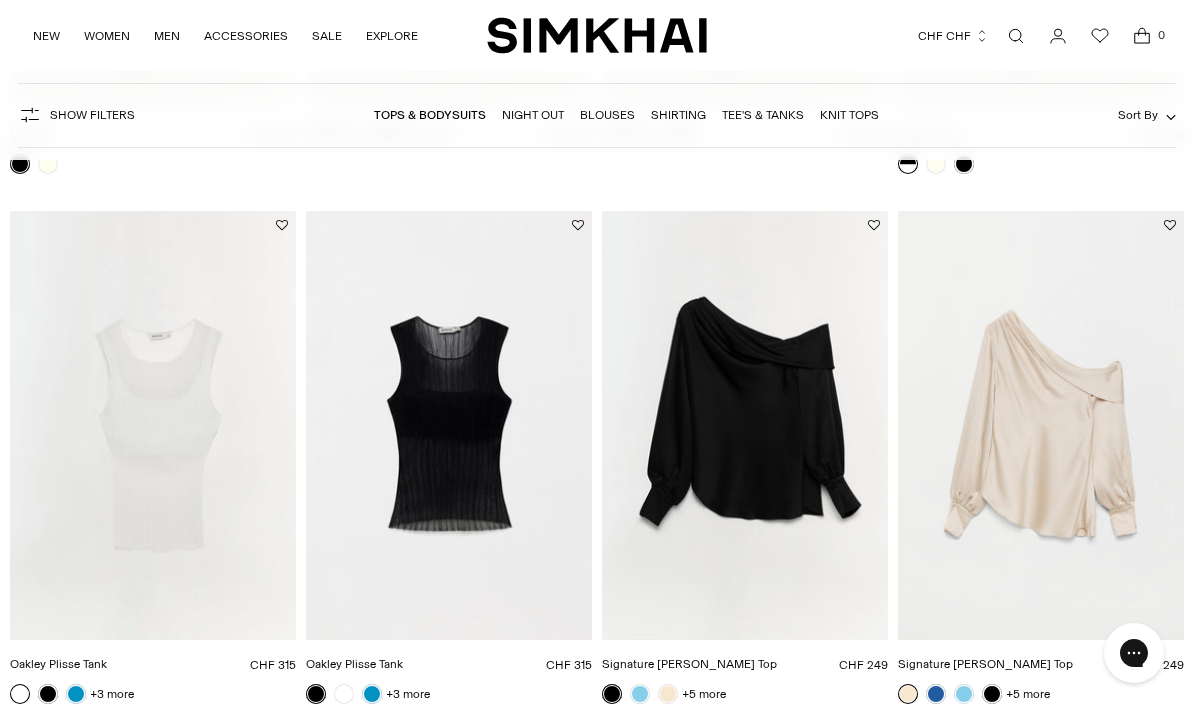 click at bounding box center [745, 425] 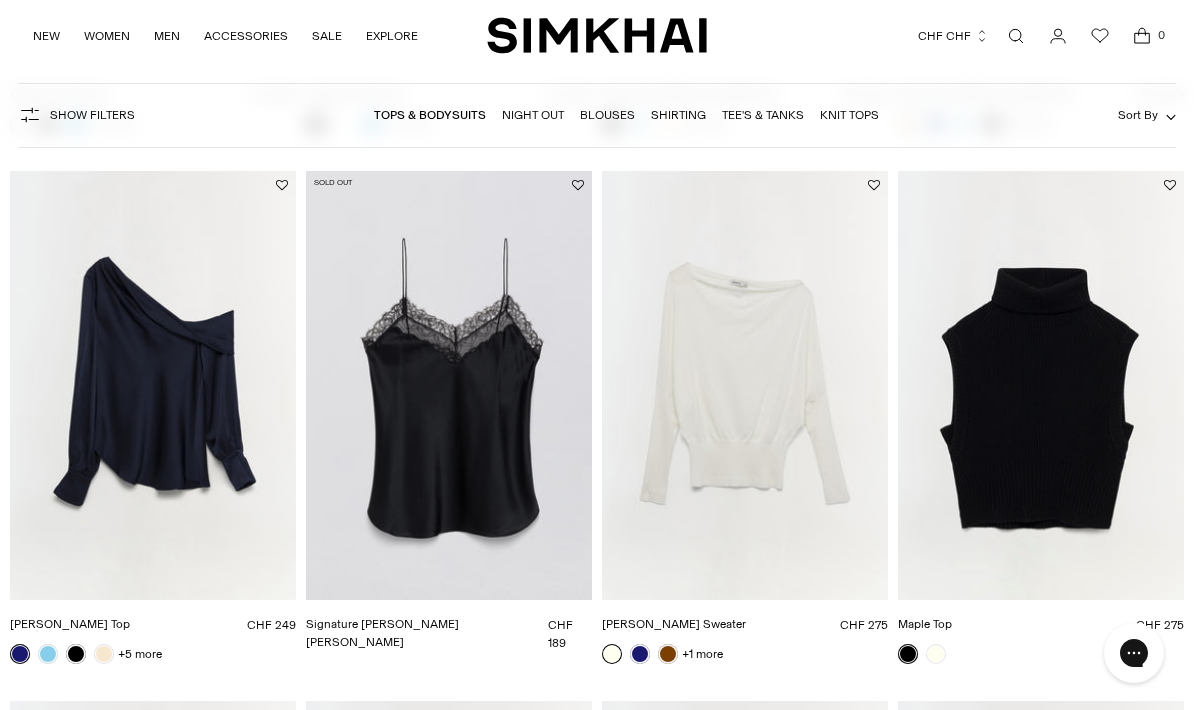 scroll, scrollTop: 1710, scrollLeft: 0, axis: vertical 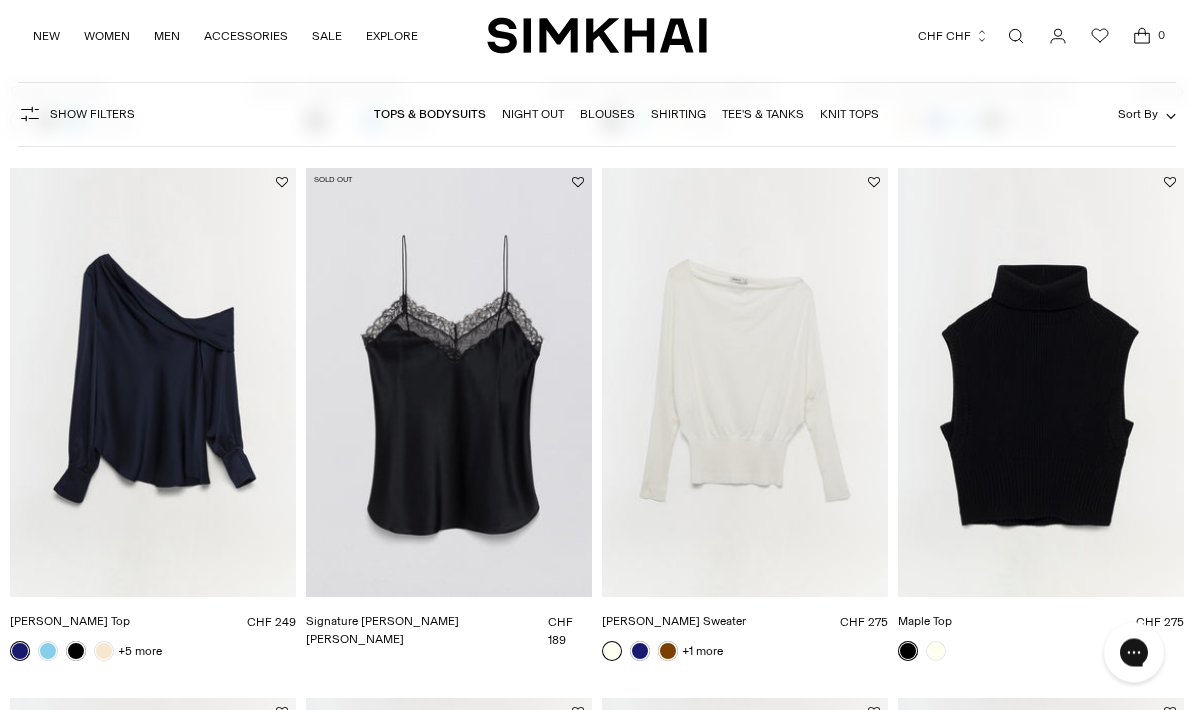 click at bounding box center [153, 383] 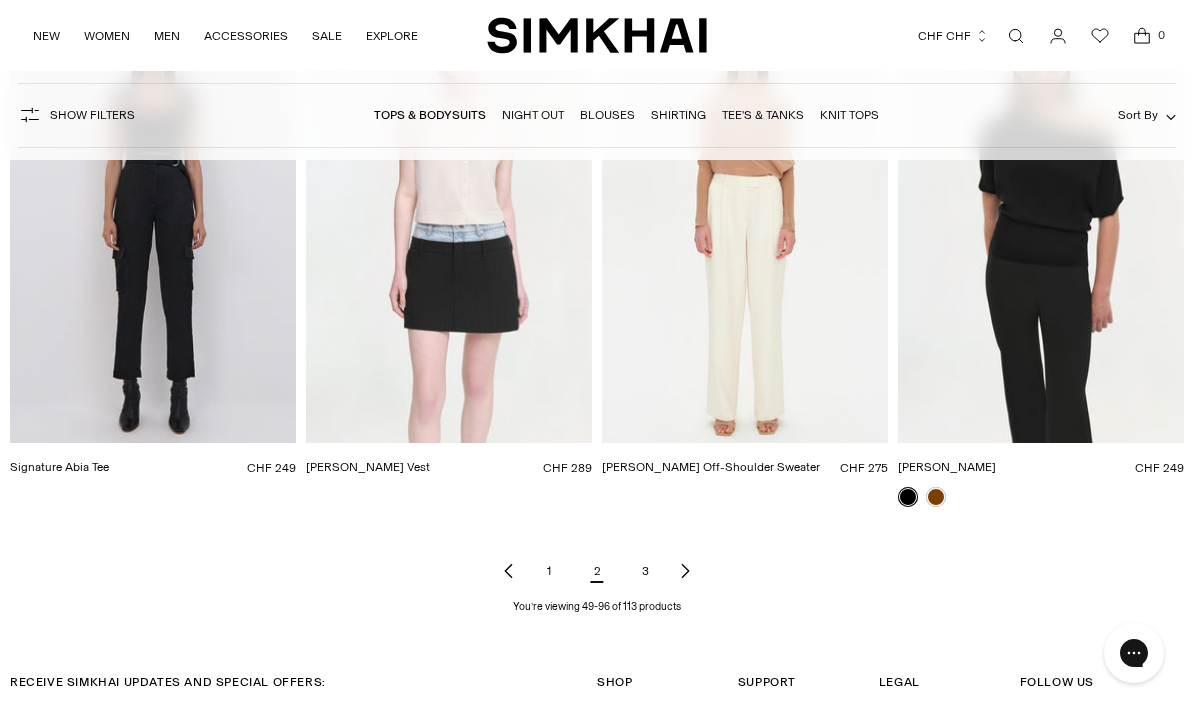 scroll, scrollTop: 6242, scrollLeft: 0, axis: vertical 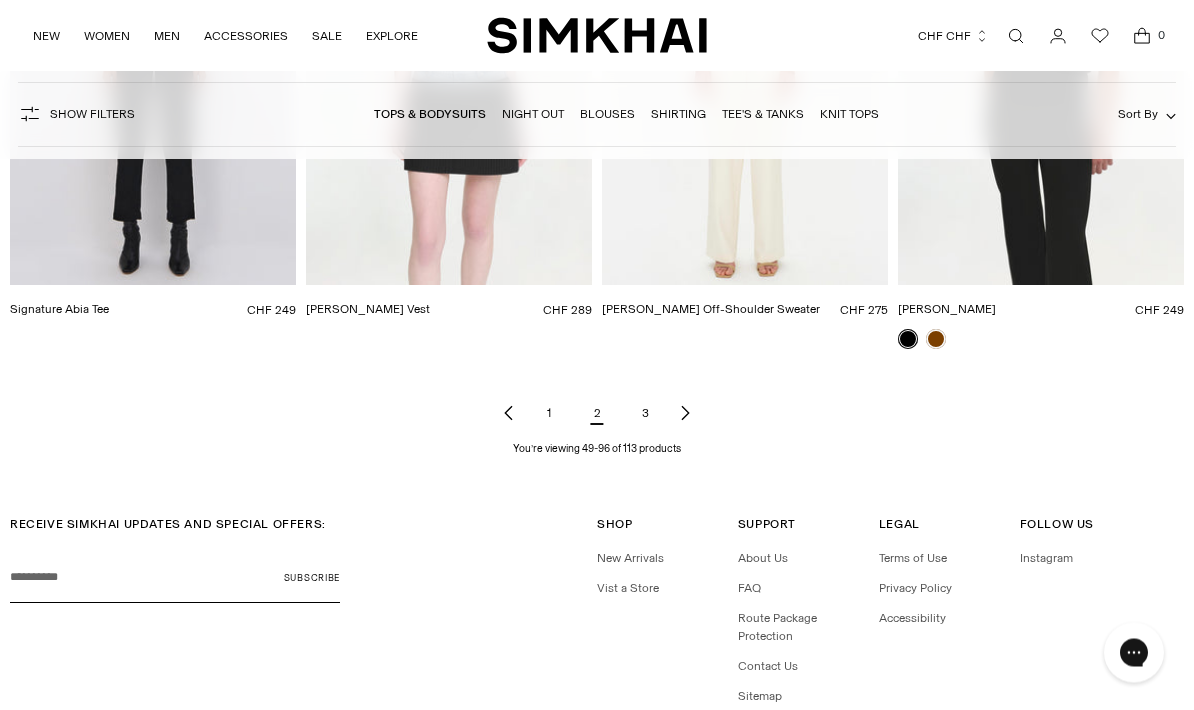 click on "3" at bounding box center (645, 414) 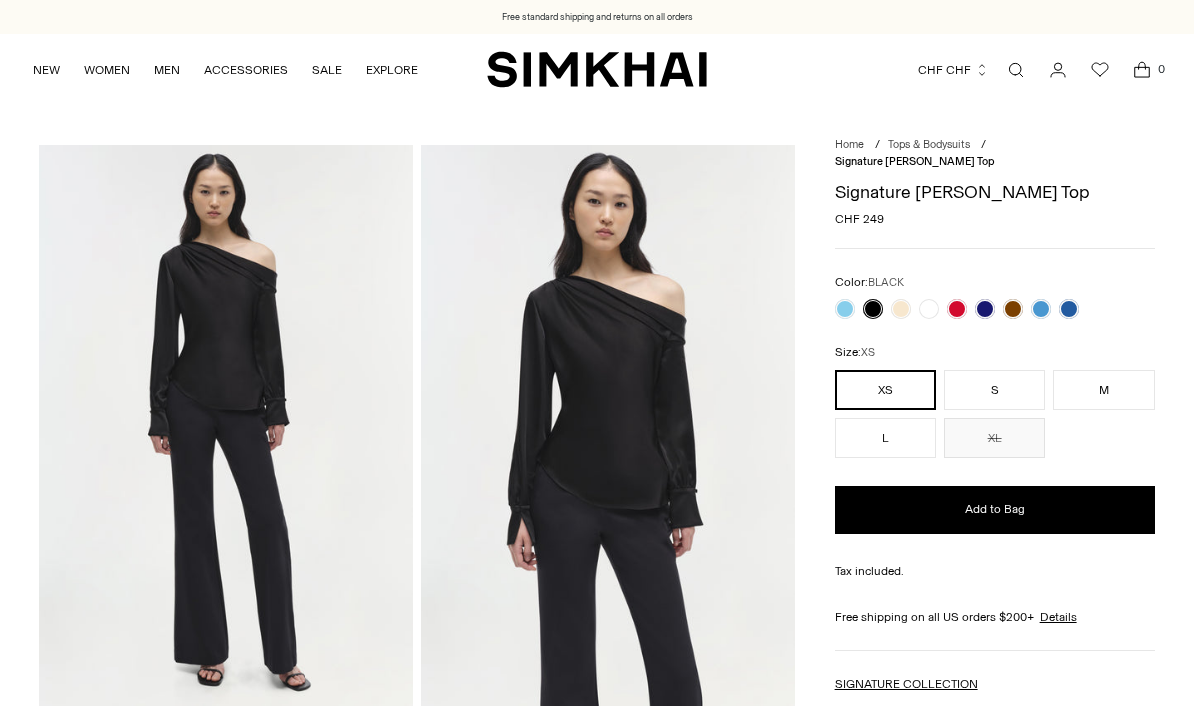 scroll, scrollTop: 0, scrollLeft: 0, axis: both 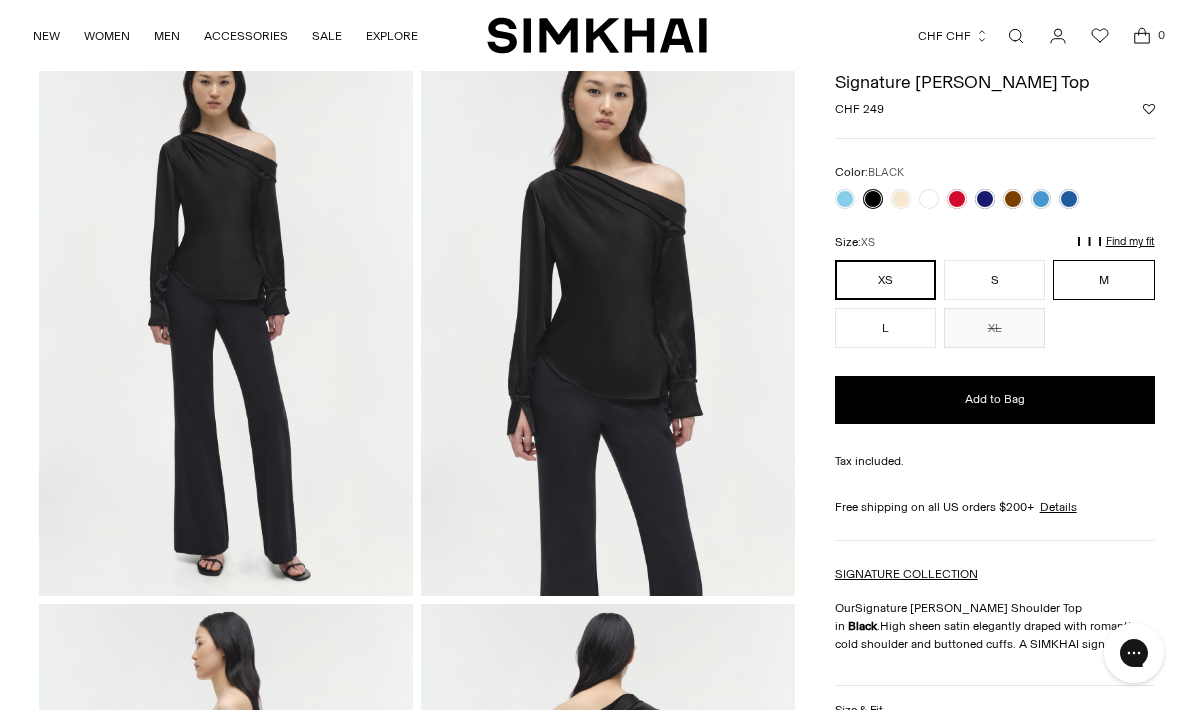 click on "M" at bounding box center [1103, 280] 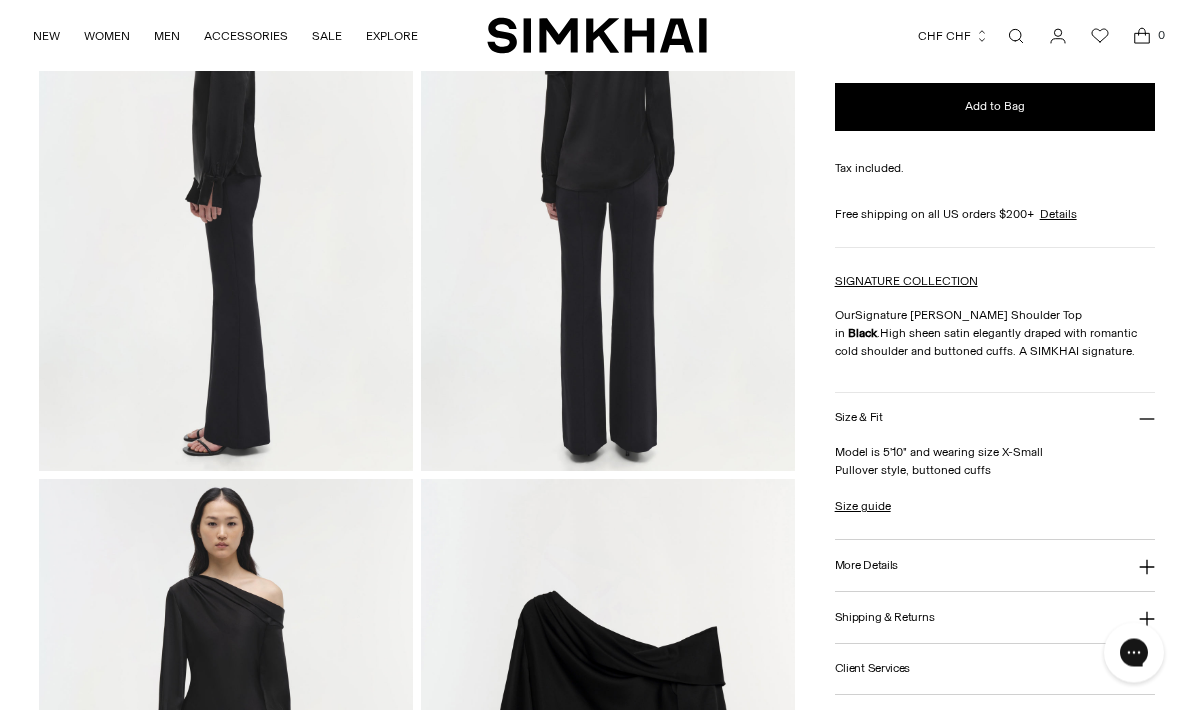 scroll, scrollTop: 764, scrollLeft: 0, axis: vertical 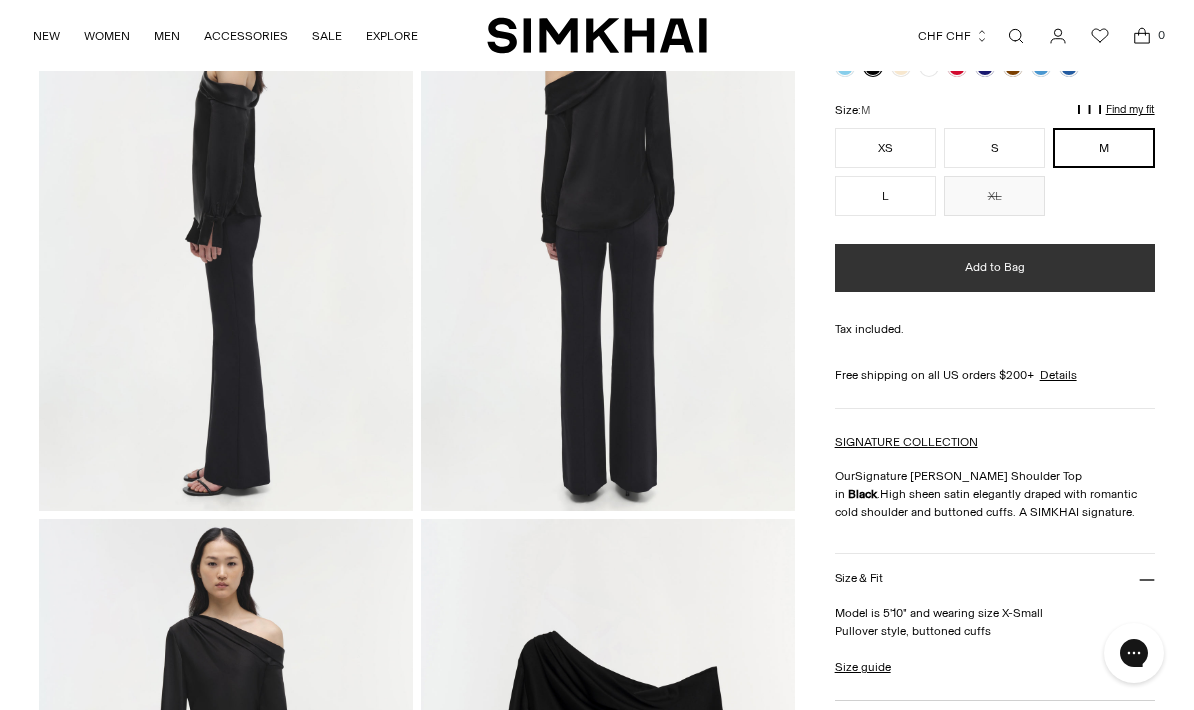click on "Add to Bag" at bounding box center [995, 268] 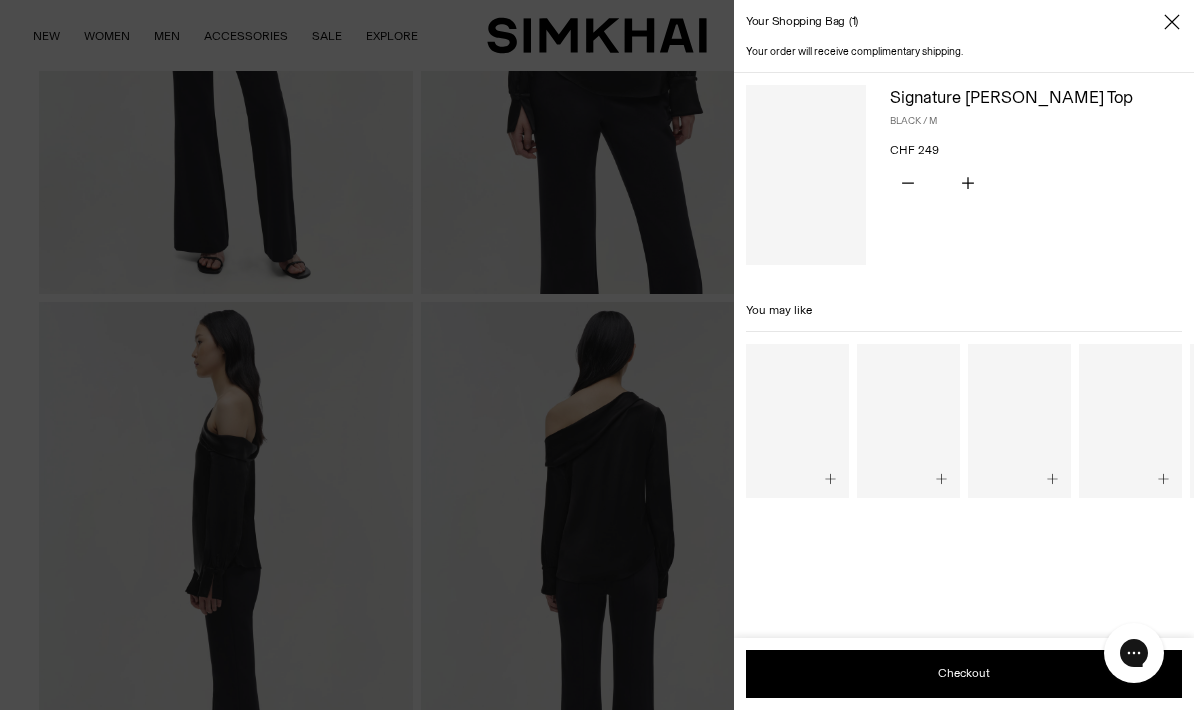 scroll, scrollTop: 401, scrollLeft: 0, axis: vertical 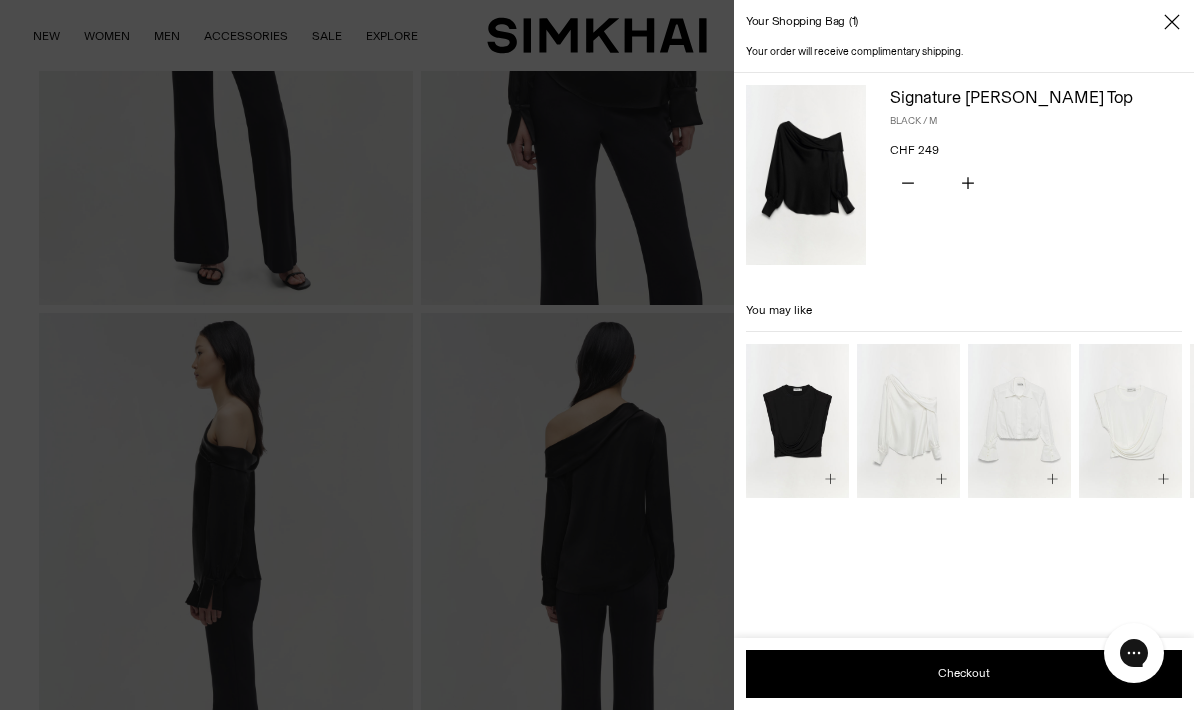 click 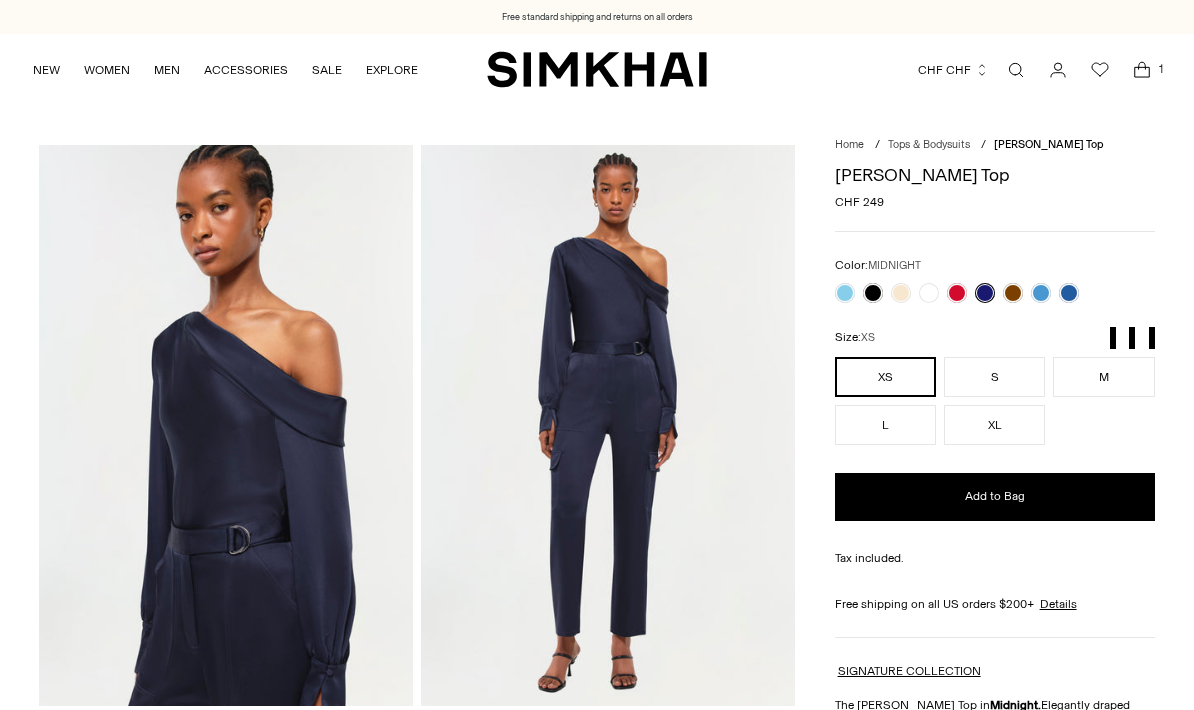 scroll, scrollTop: 0, scrollLeft: 0, axis: both 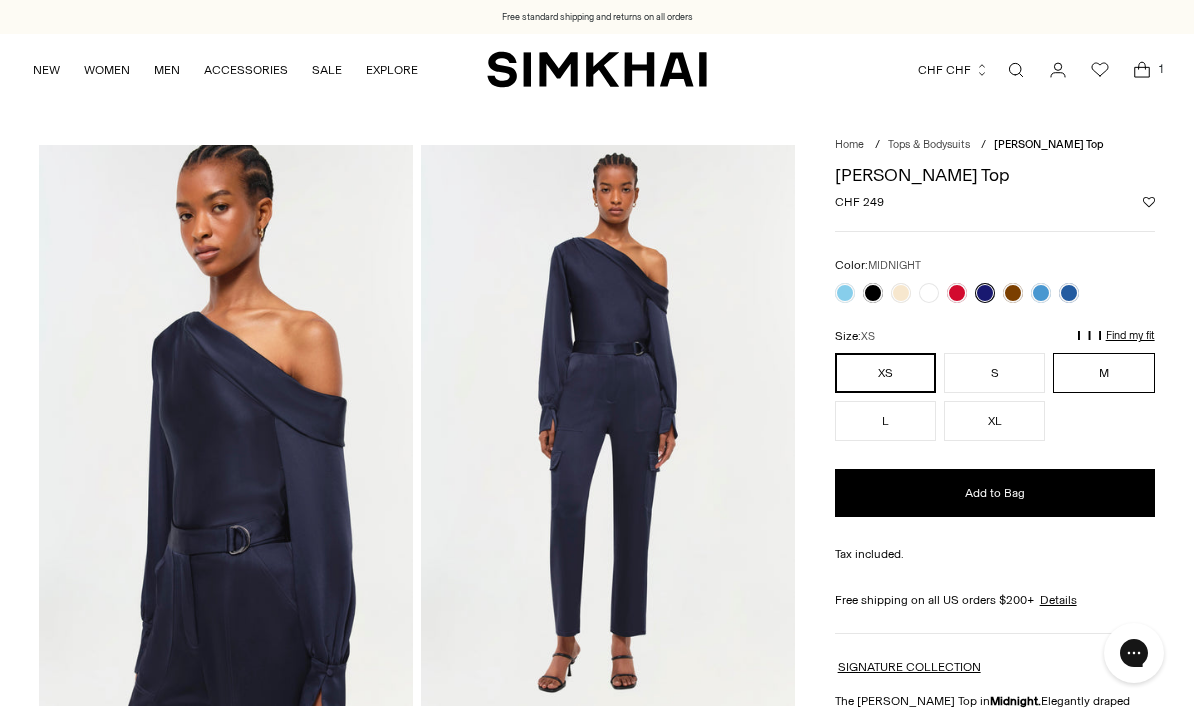 click on "M" at bounding box center (1103, 373) 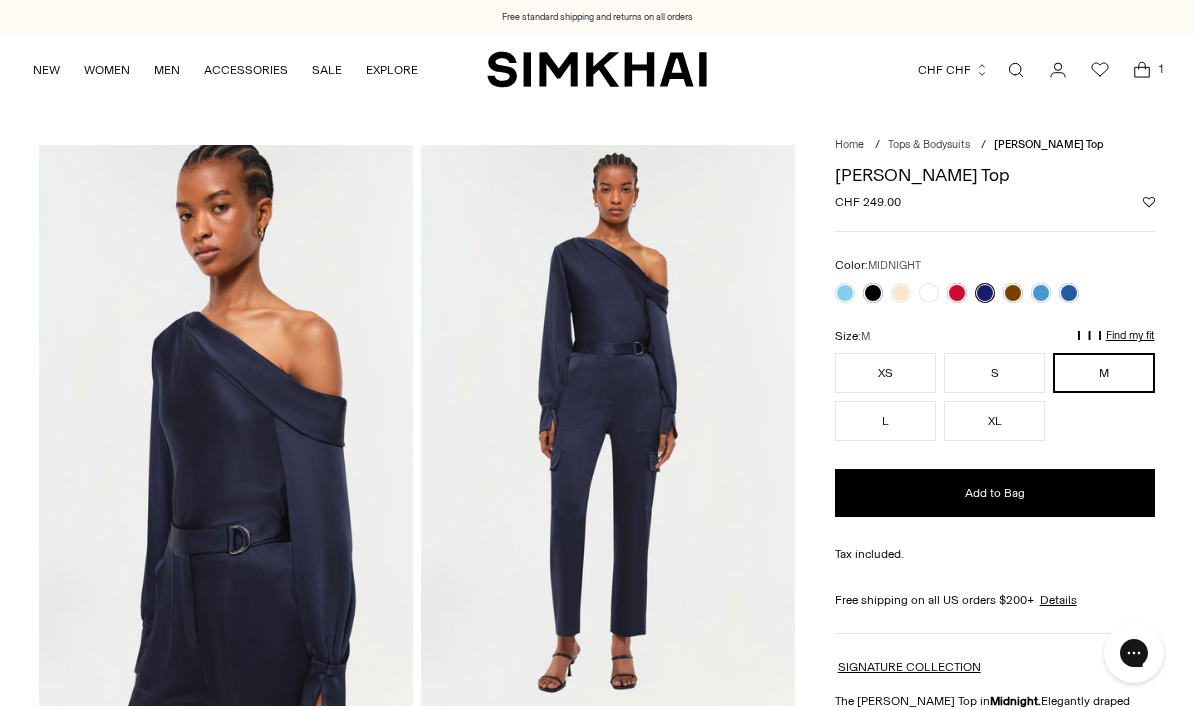 scroll, scrollTop: 80, scrollLeft: 0, axis: vertical 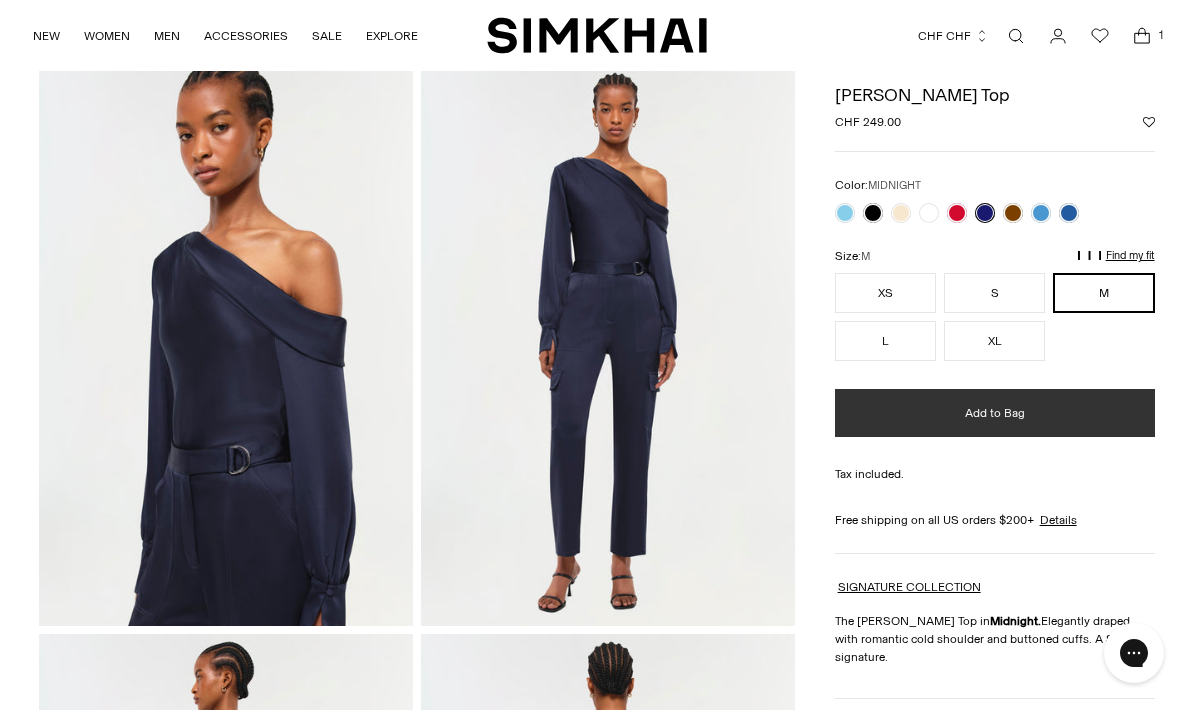 click on "Add to Bag" at bounding box center [995, 413] 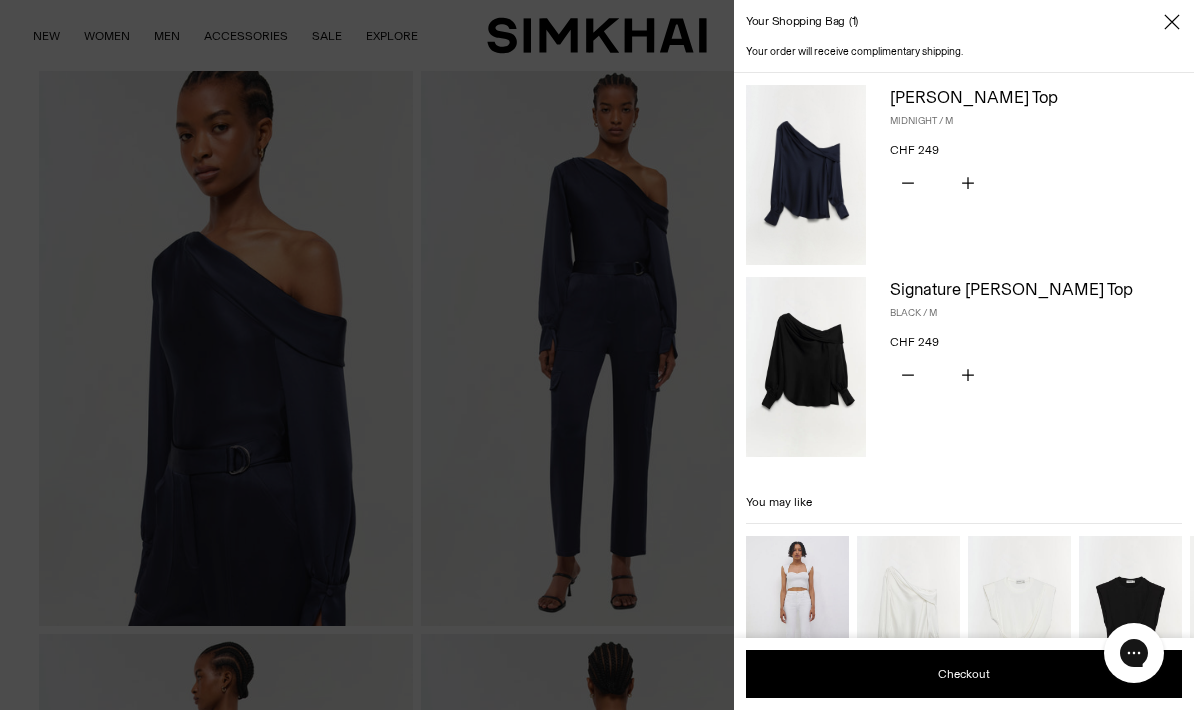 click on "Your shopping bag 1" at bounding box center (964, 22) 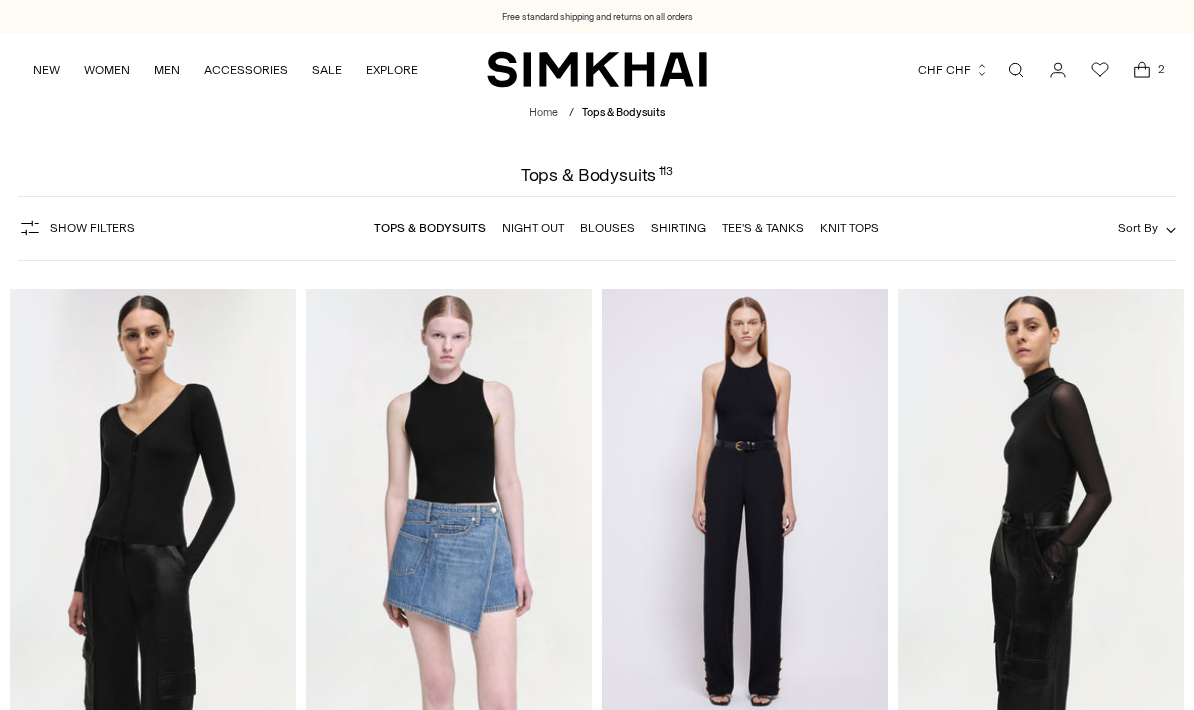 scroll, scrollTop: 0, scrollLeft: 0, axis: both 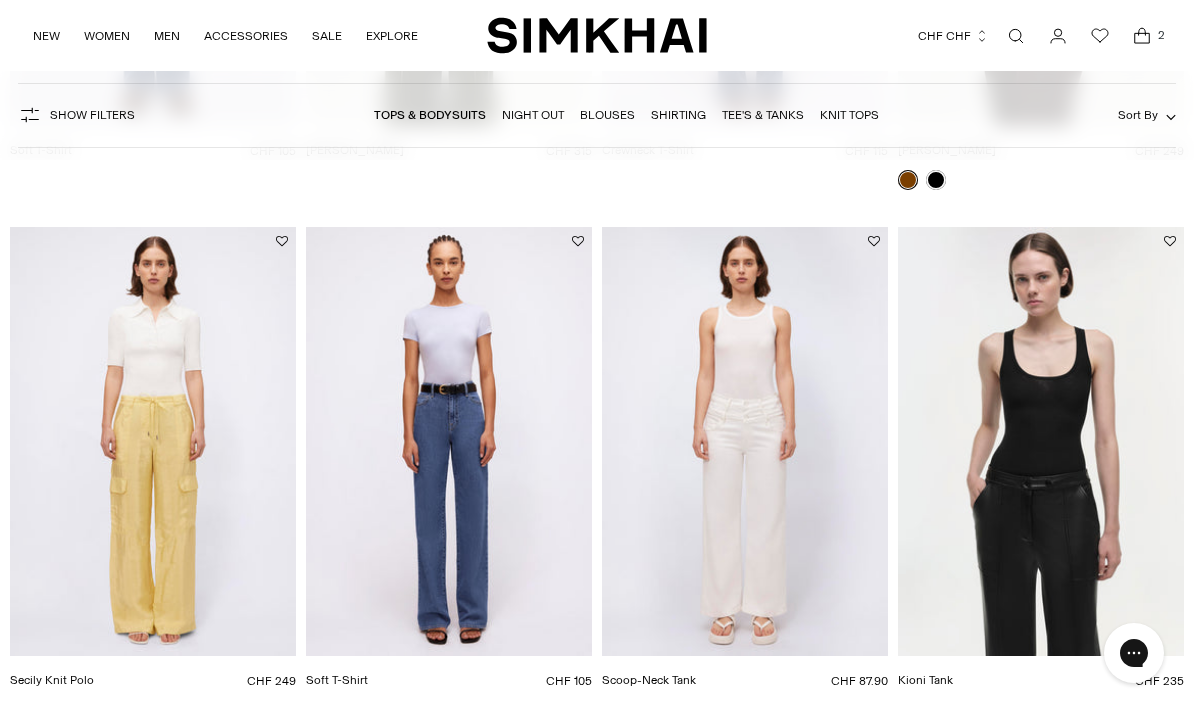 click on "Tops & Bodysuits
Night Out
Blouses
Shirting
Tee's & Tanks
Knit Tops" at bounding box center [626, 115] 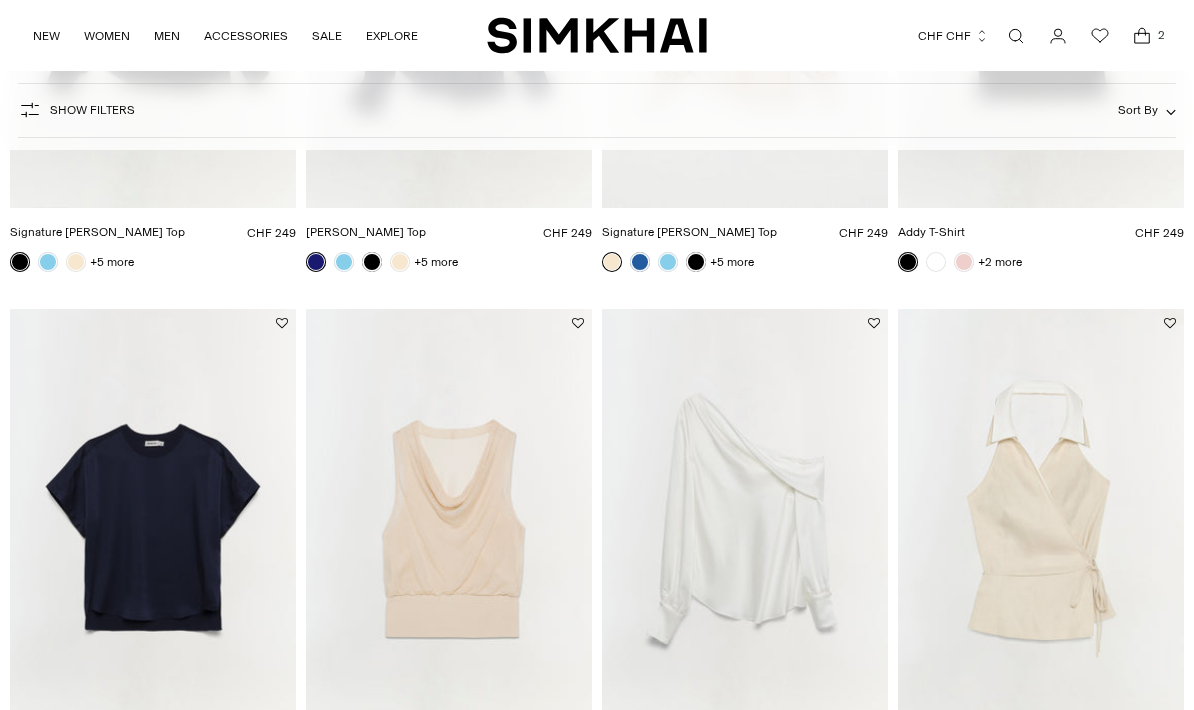 scroll, scrollTop: 705, scrollLeft: 0, axis: vertical 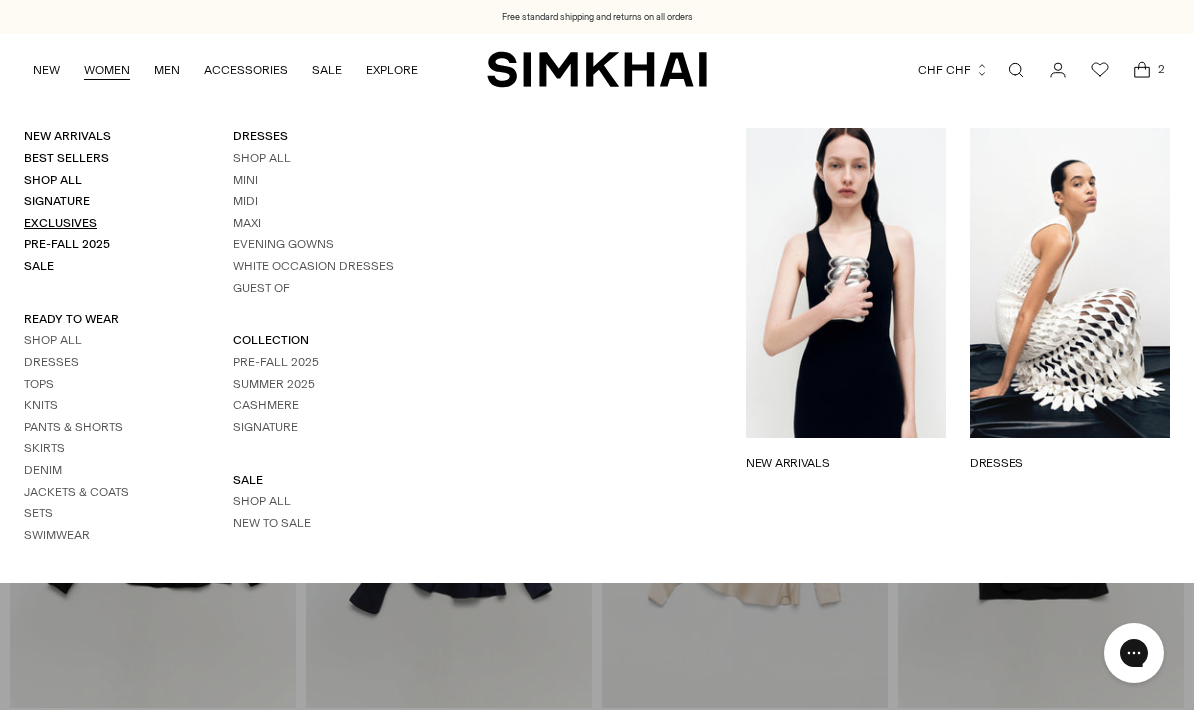 click on "Exclusives" at bounding box center [60, 223] 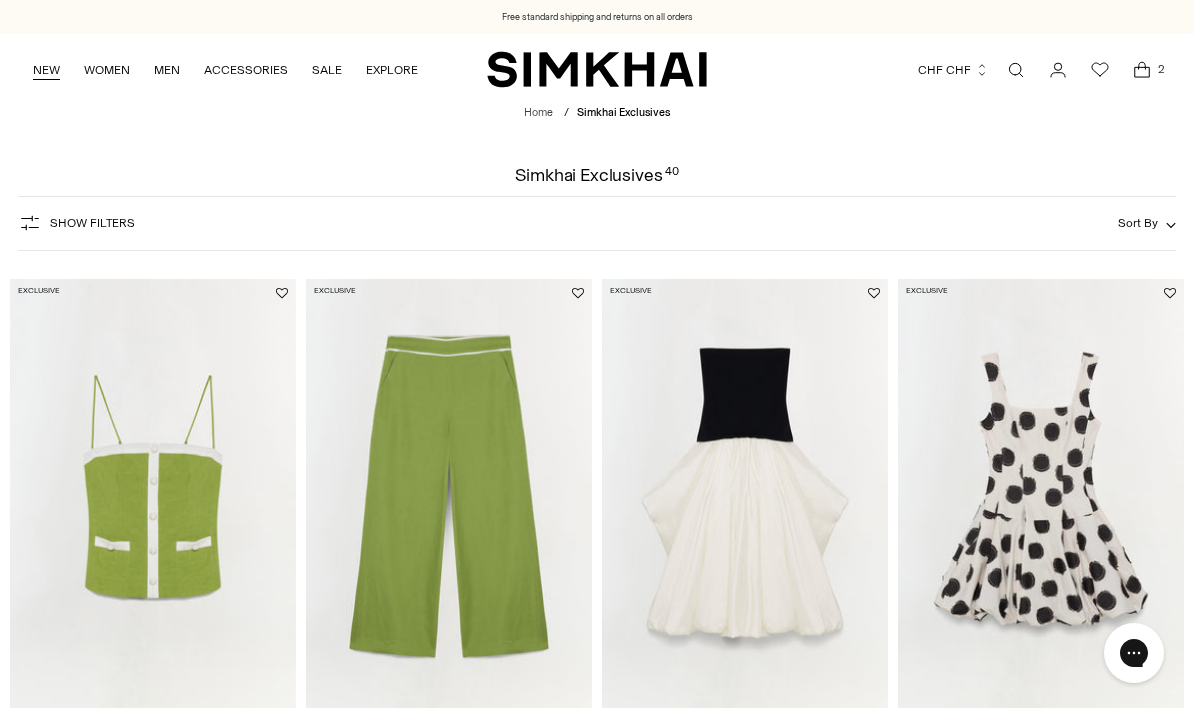 scroll, scrollTop: 0, scrollLeft: 0, axis: both 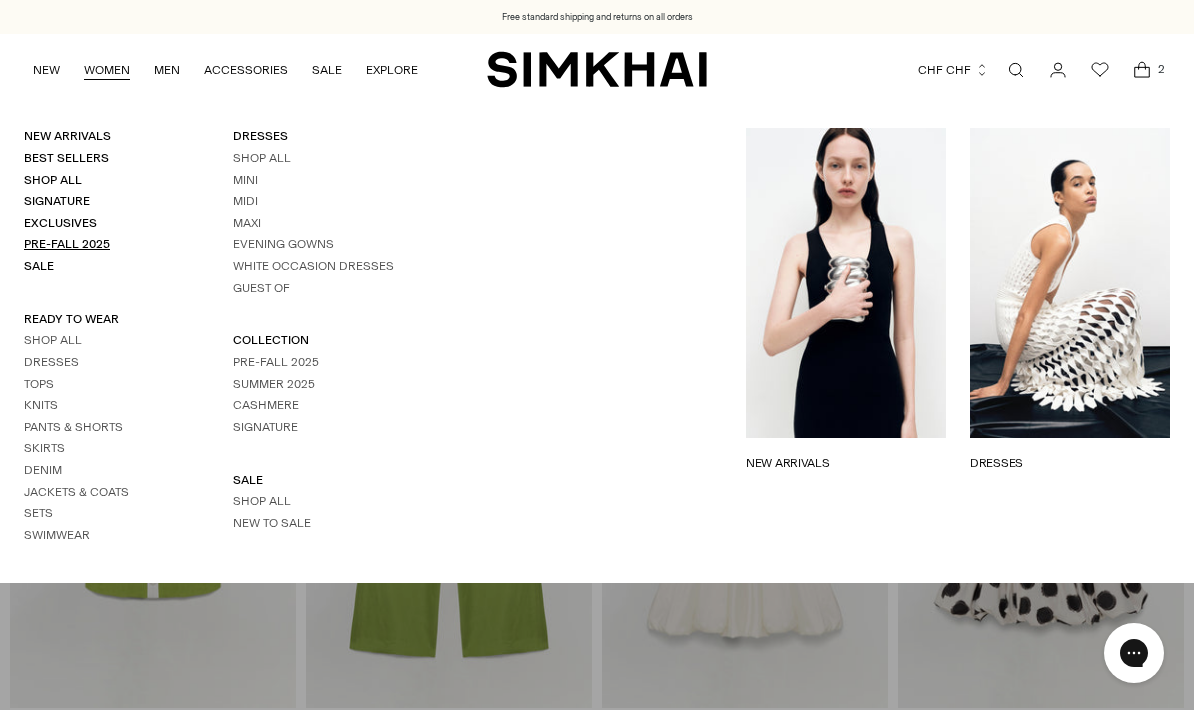 click on "Pre-Fall 2025" at bounding box center [67, 244] 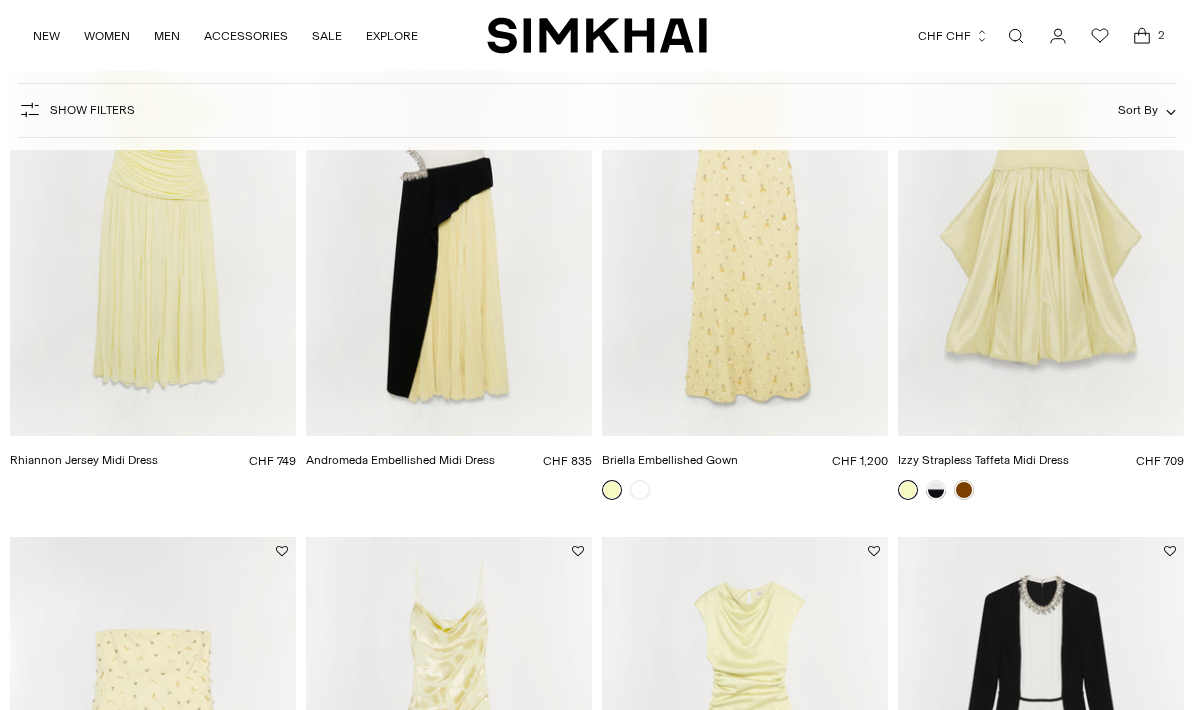 scroll, scrollTop: 435, scrollLeft: 0, axis: vertical 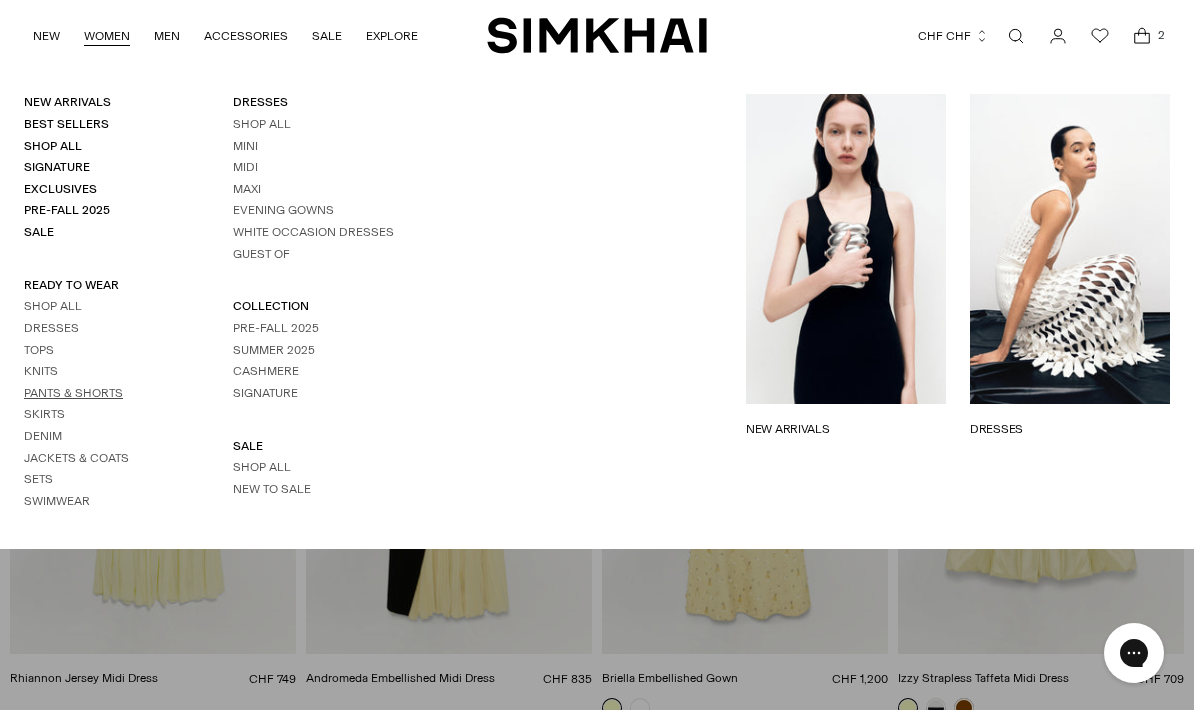 click on "Pants & Shorts" at bounding box center (73, 393) 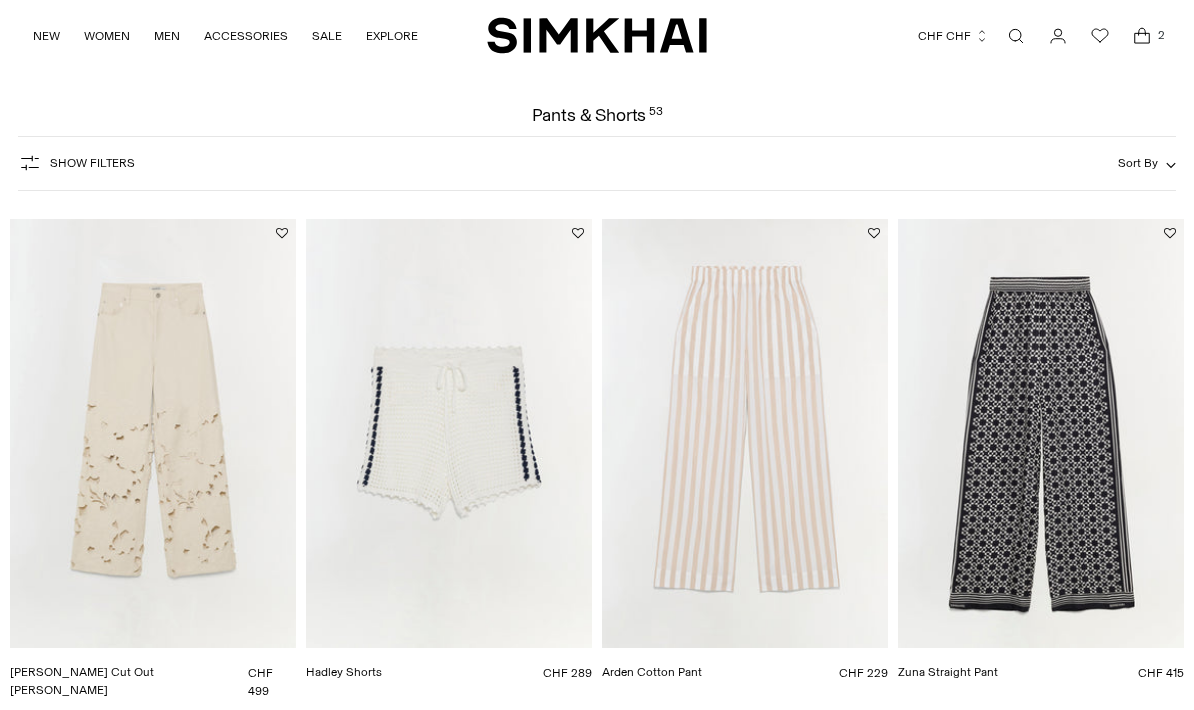 scroll, scrollTop: 60, scrollLeft: 0, axis: vertical 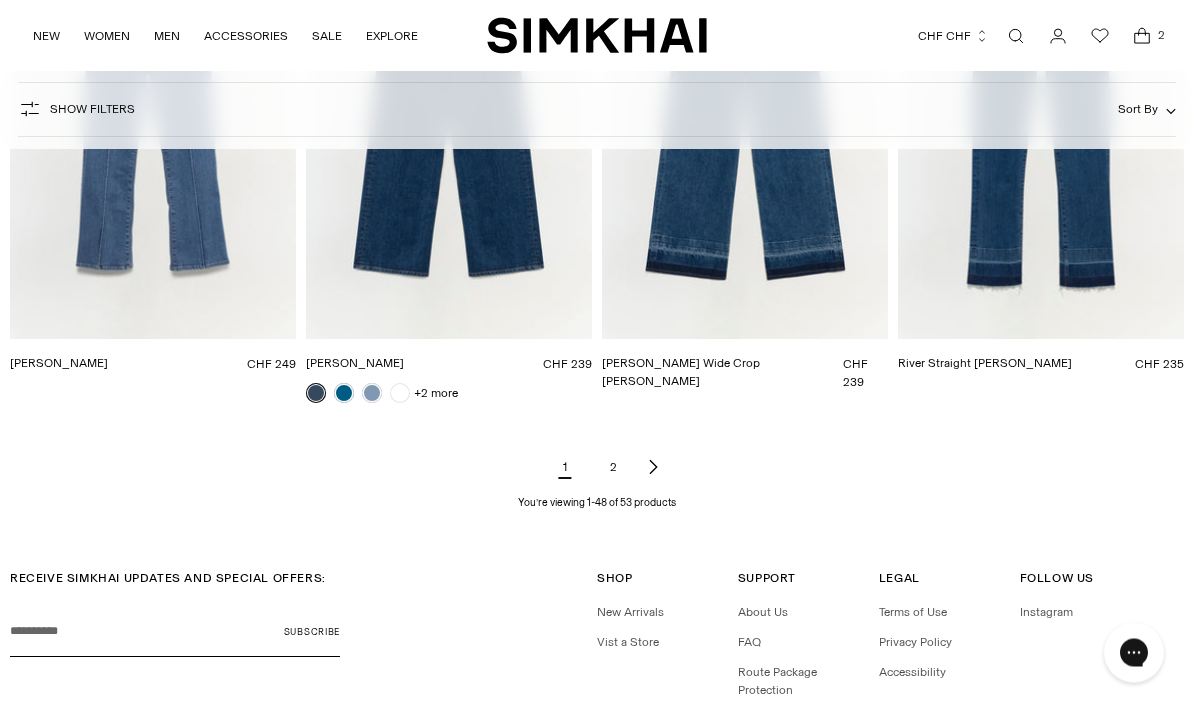 click on "2" at bounding box center (613, 468) 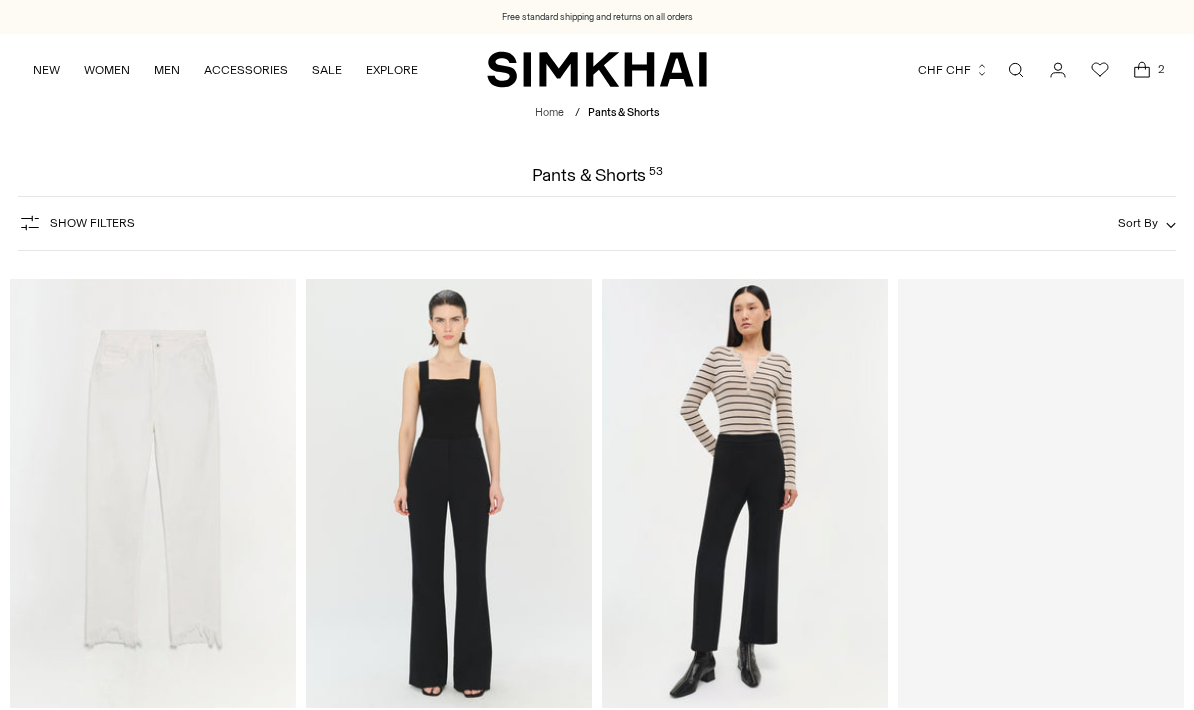 scroll, scrollTop: 0, scrollLeft: 0, axis: both 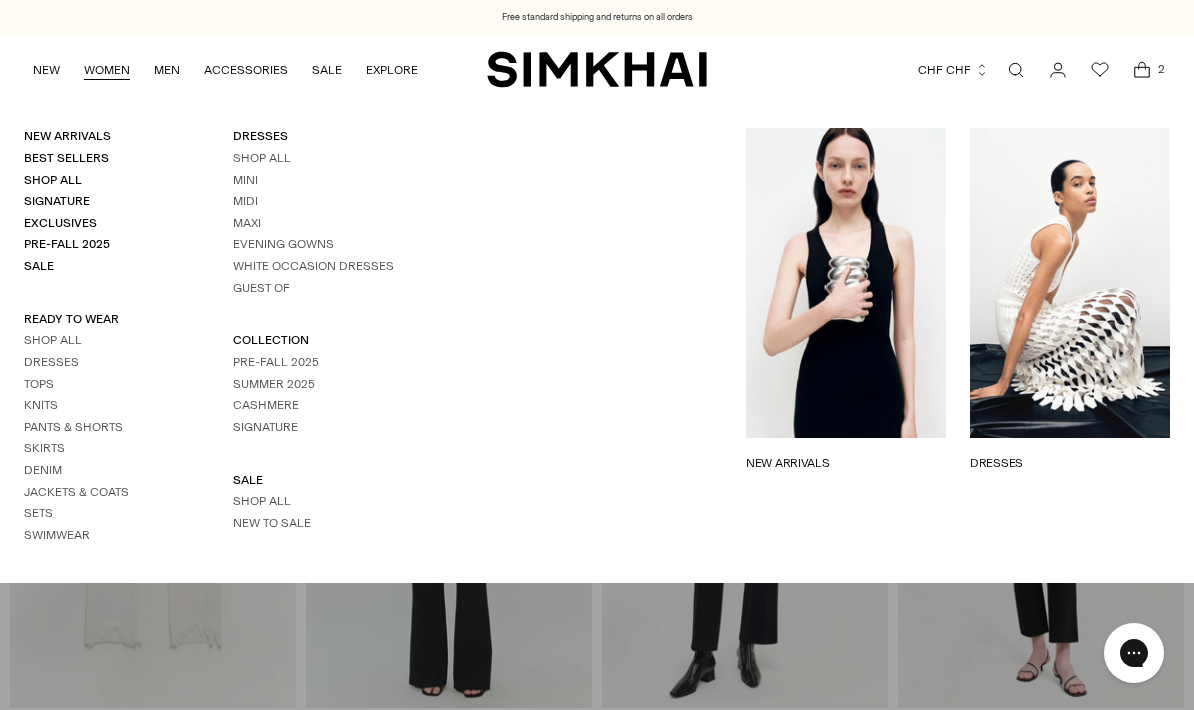 click on "Shop All
Dresses
Tops
Knits
Pants & Shorts
Skirts
Denim
Jackets & Coats
Sets
Swimwear" at bounding box center (104, 437) 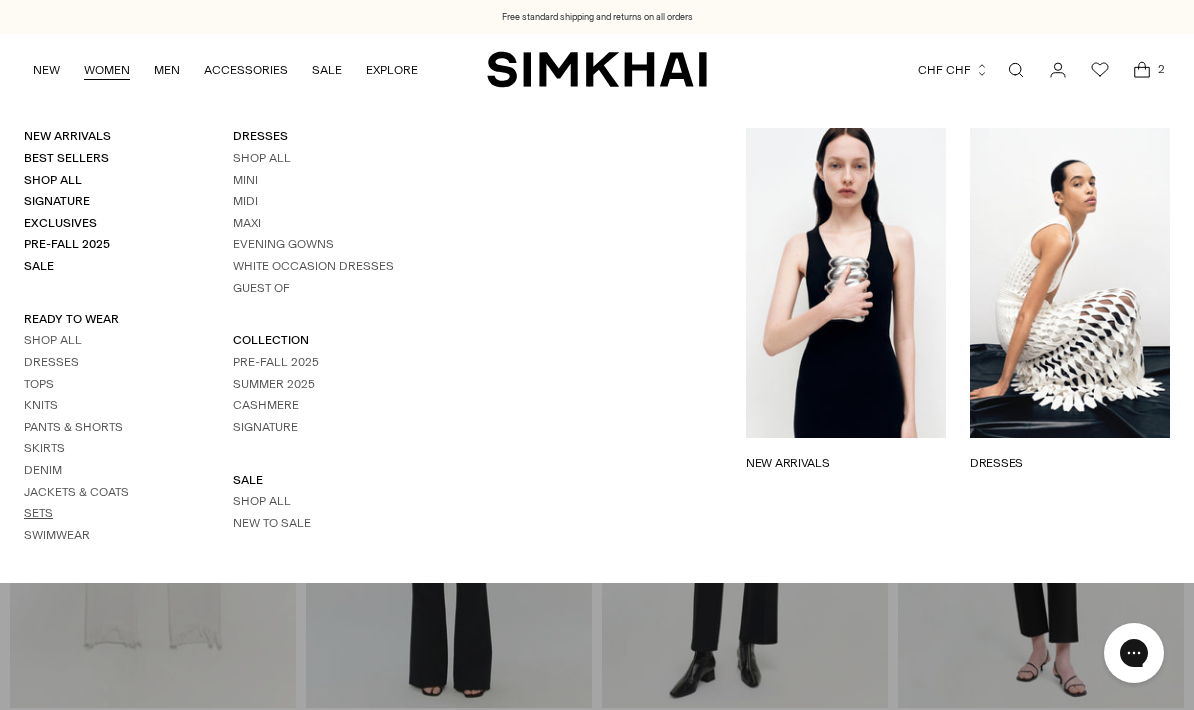 click on "Sets" at bounding box center (38, 513) 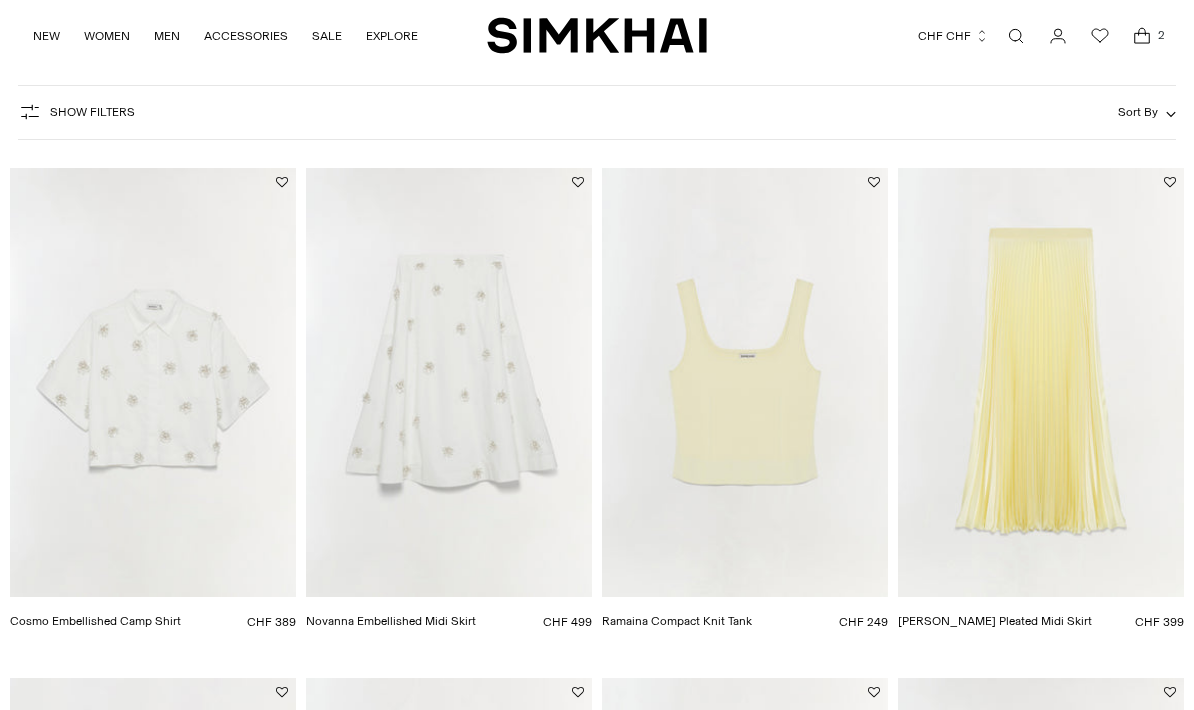 scroll, scrollTop: 450, scrollLeft: 0, axis: vertical 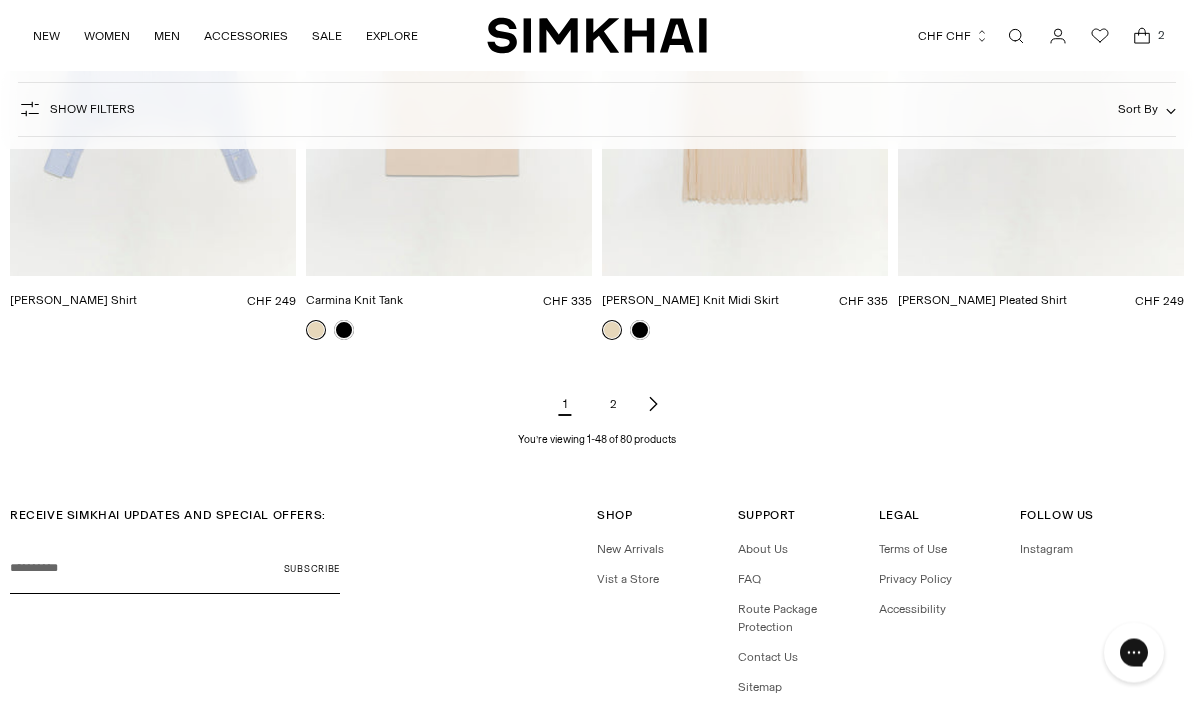 click on "2" at bounding box center (613, 405) 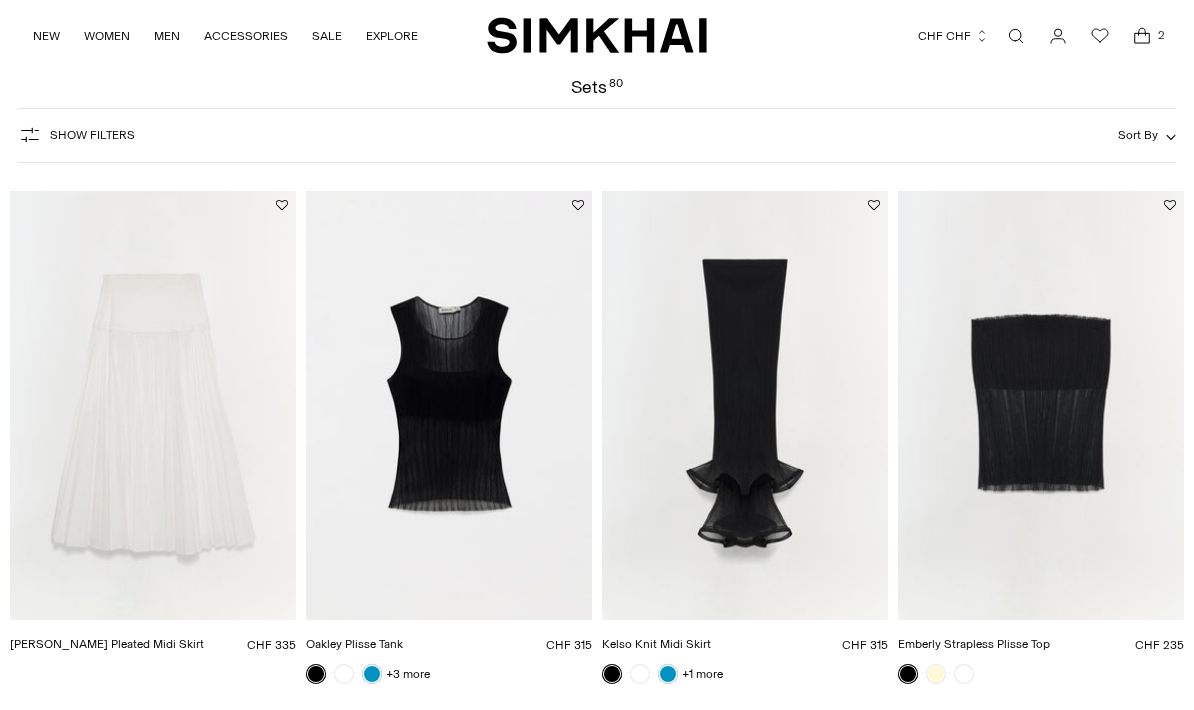 scroll, scrollTop: 88, scrollLeft: 0, axis: vertical 